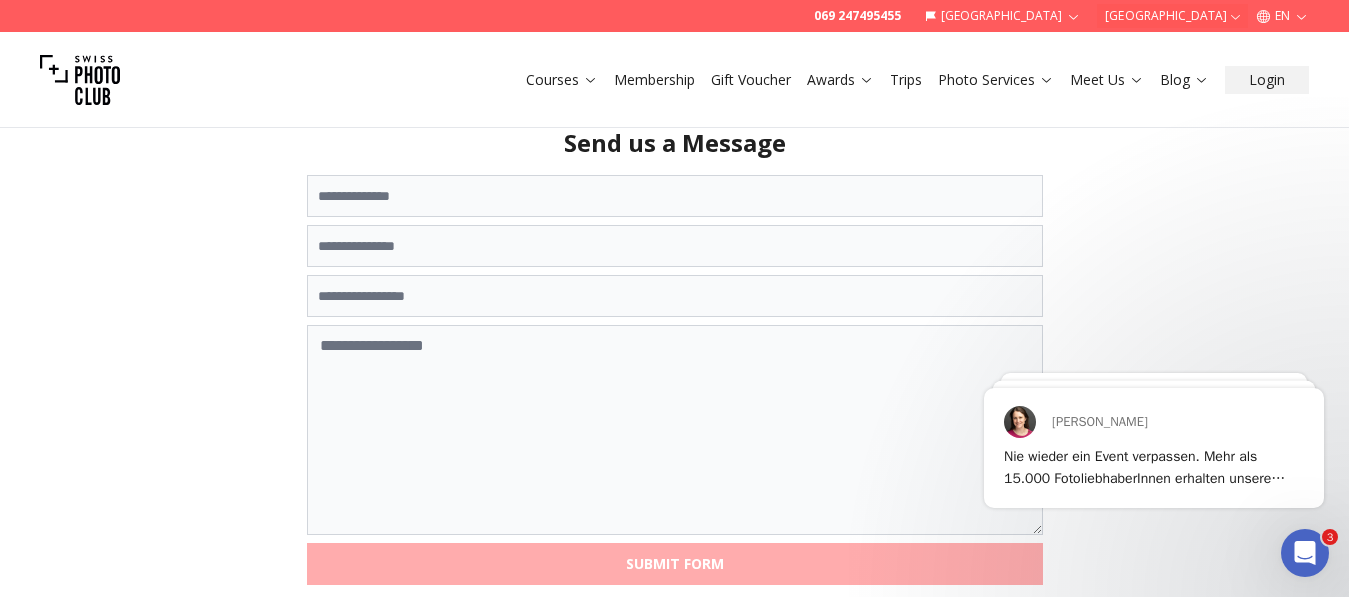 scroll, scrollTop: 0, scrollLeft: 0, axis: both 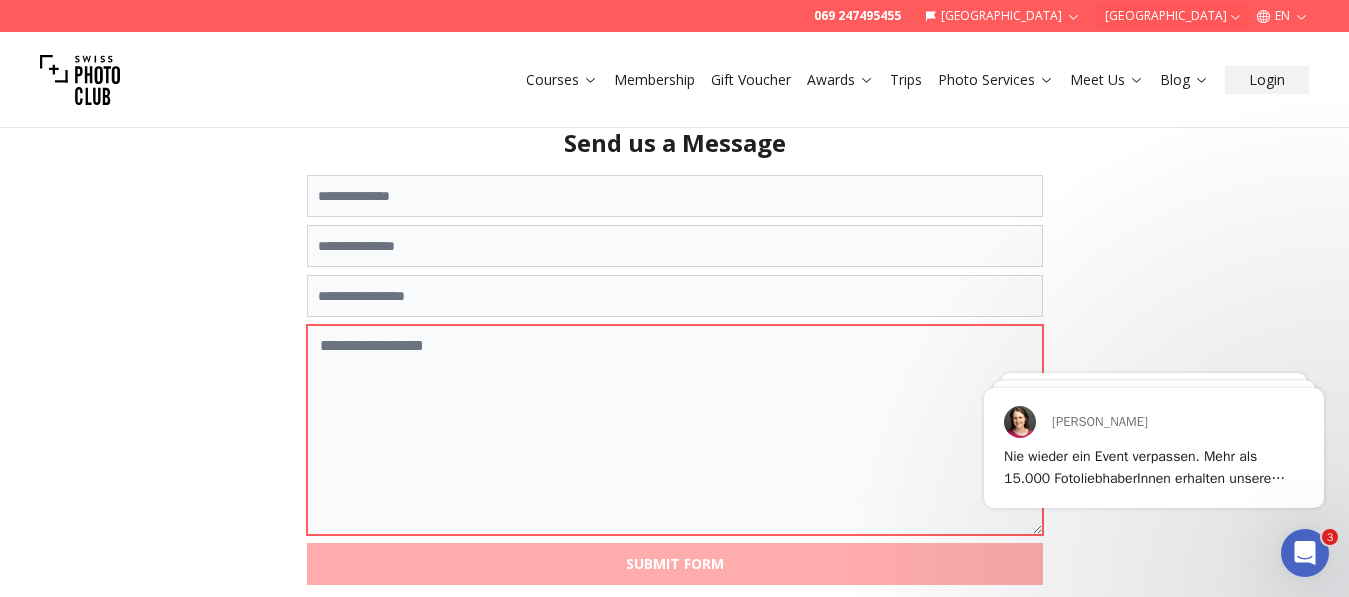 click at bounding box center [675, 430] 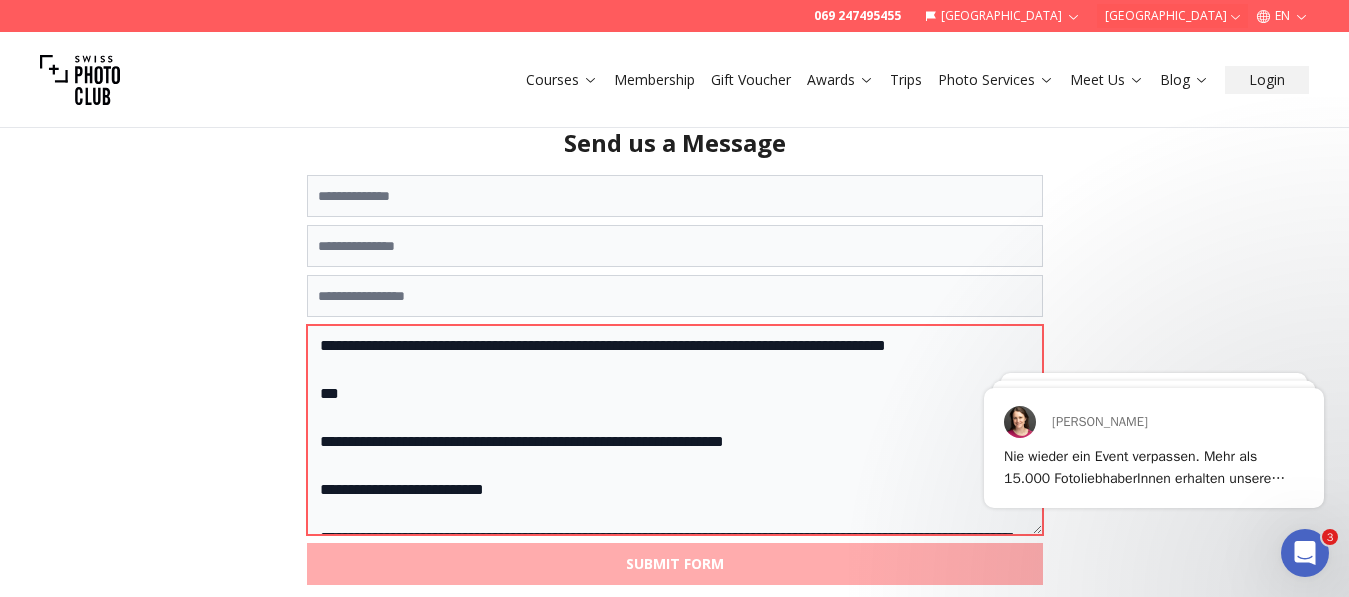 scroll, scrollTop: 520, scrollLeft: 0, axis: vertical 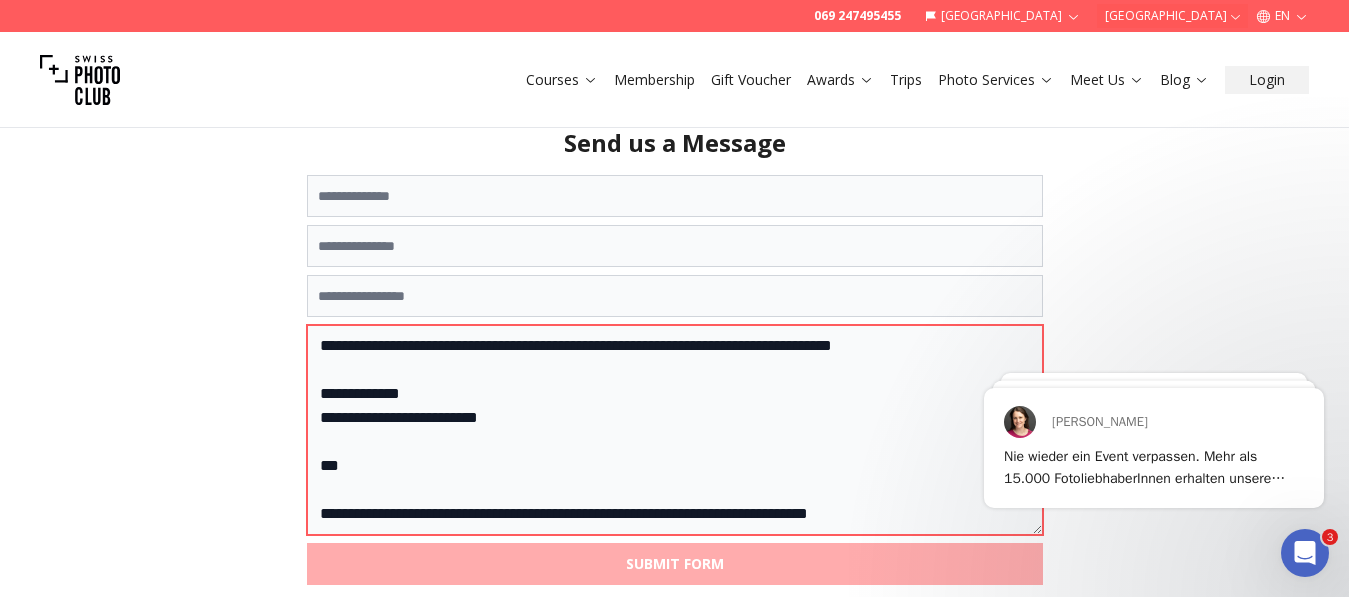 drag, startPoint x: 342, startPoint y: 511, endPoint x: 523, endPoint y: 408, distance: 208.25465 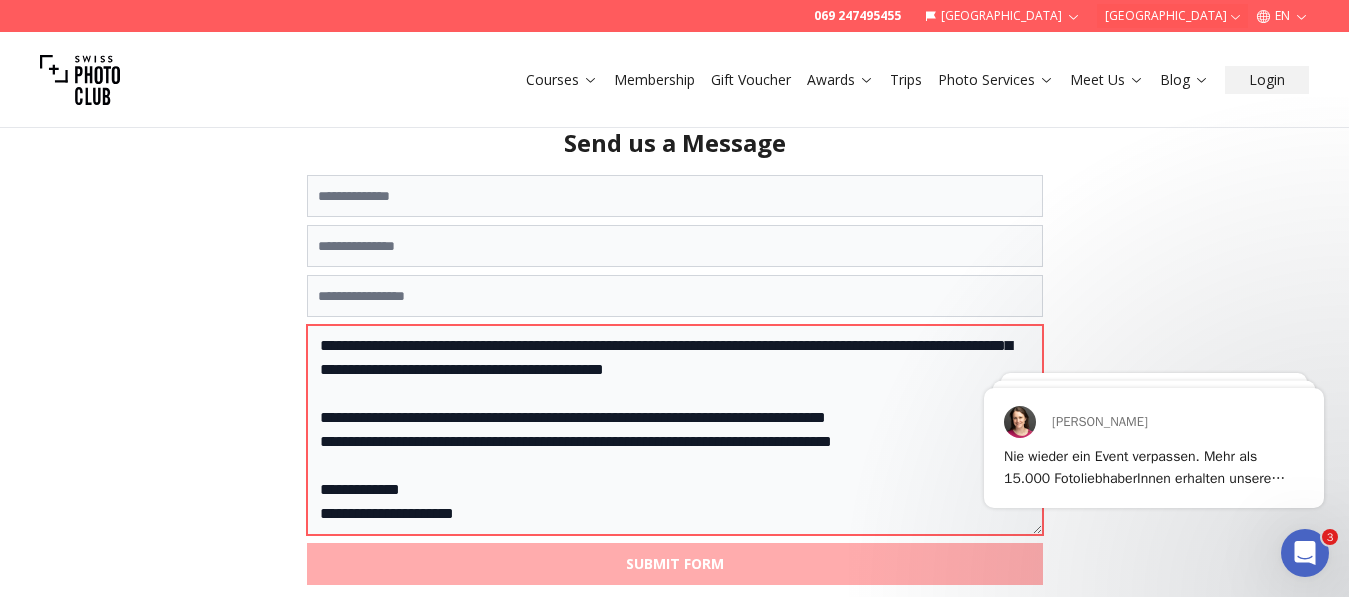 scroll, scrollTop: 399, scrollLeft: 0, axis: vertical 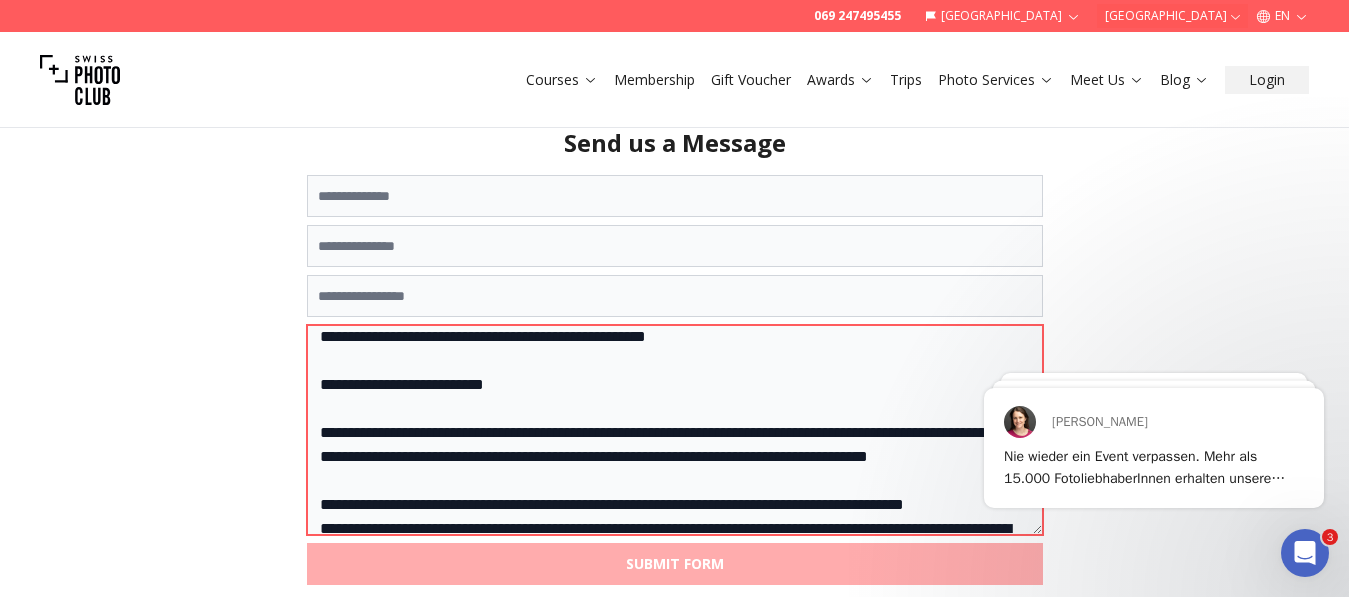click on "**********" at bounding box center (675, 430) 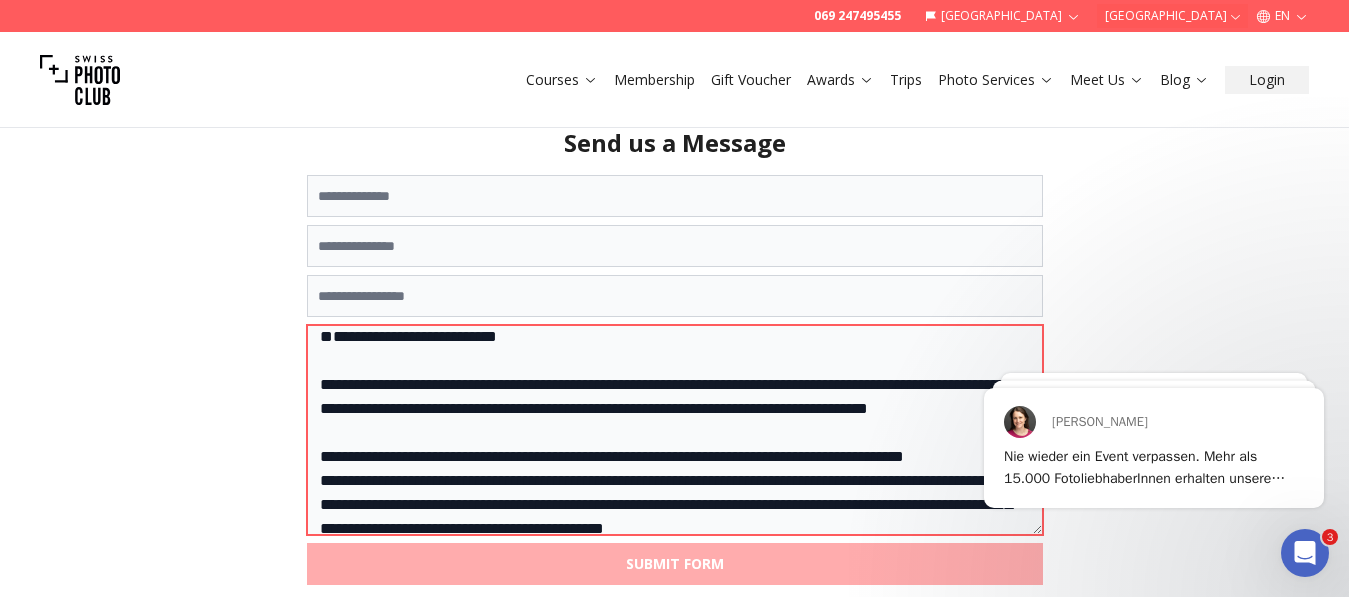 type on "**********" 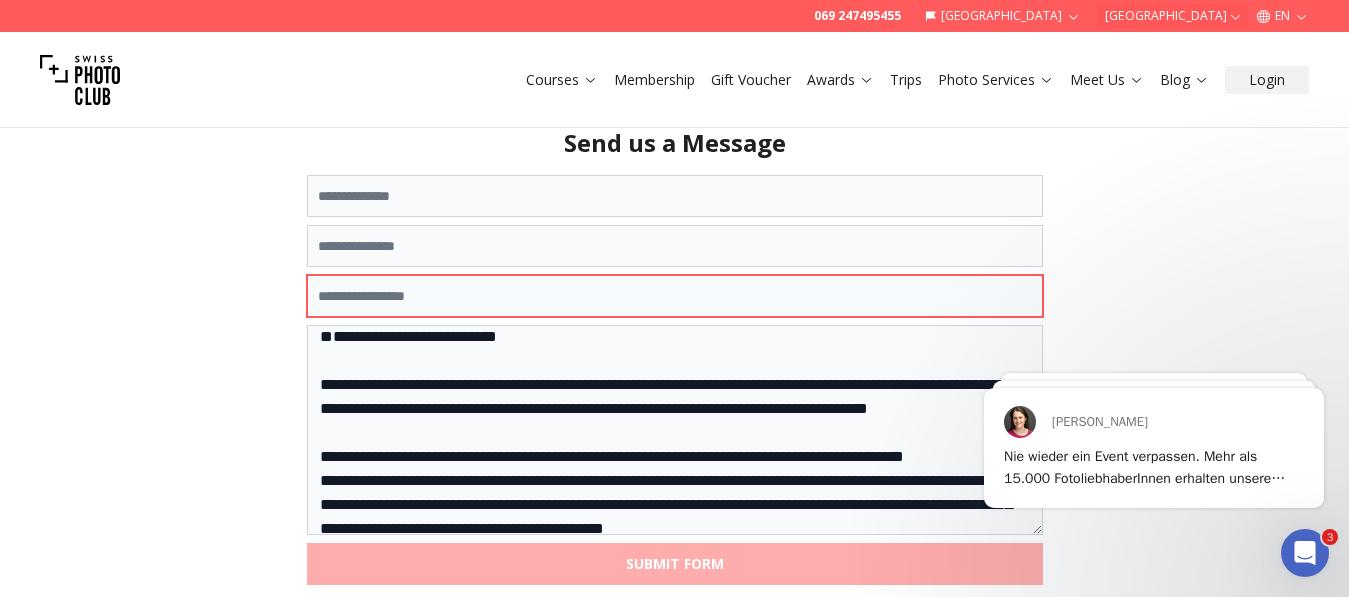 click at bounding box center (675, 296) 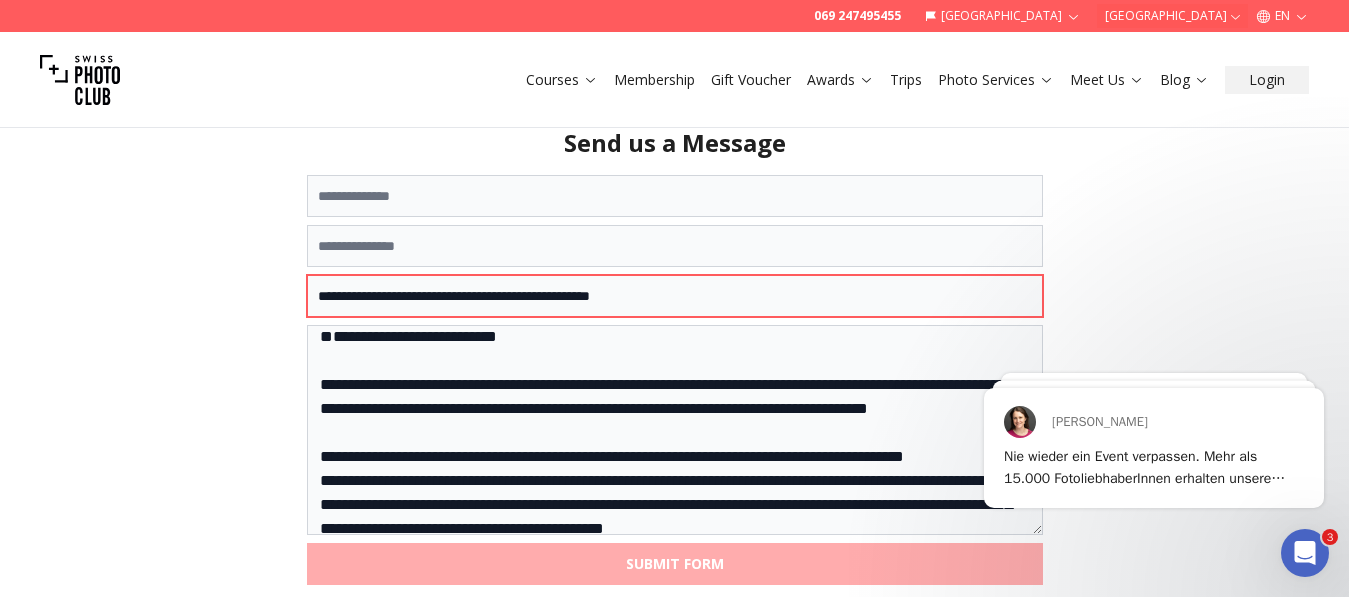 type on "**********" 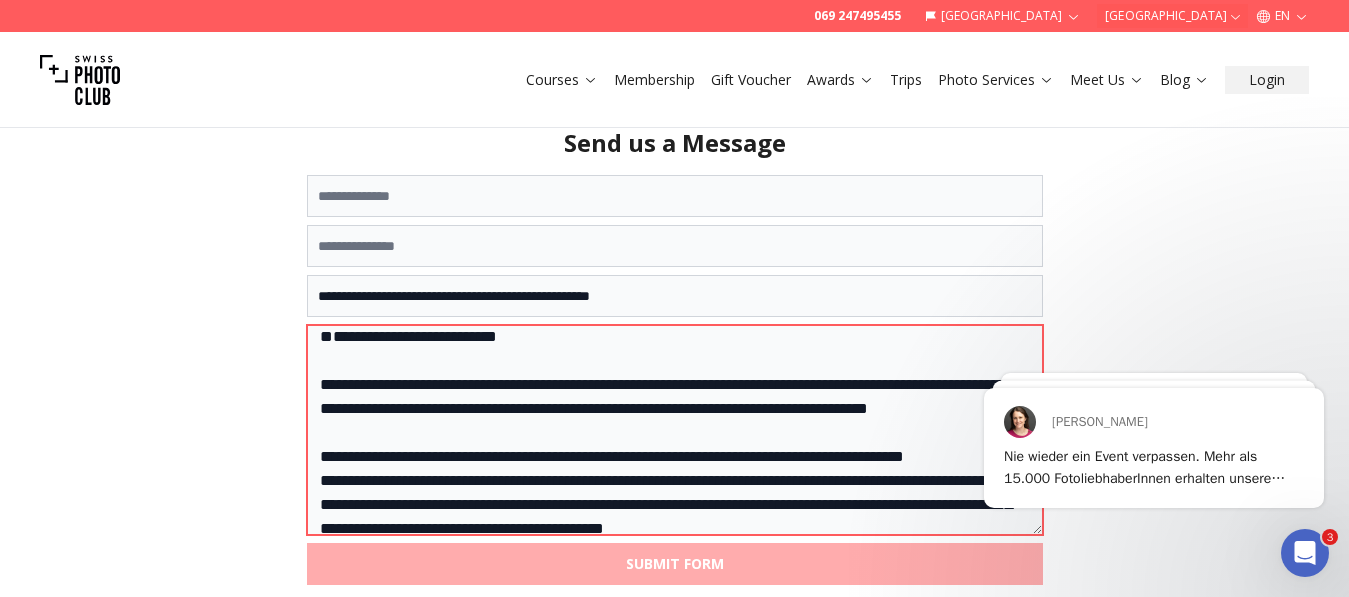 click on "**********" at bounding box center [675, 430] 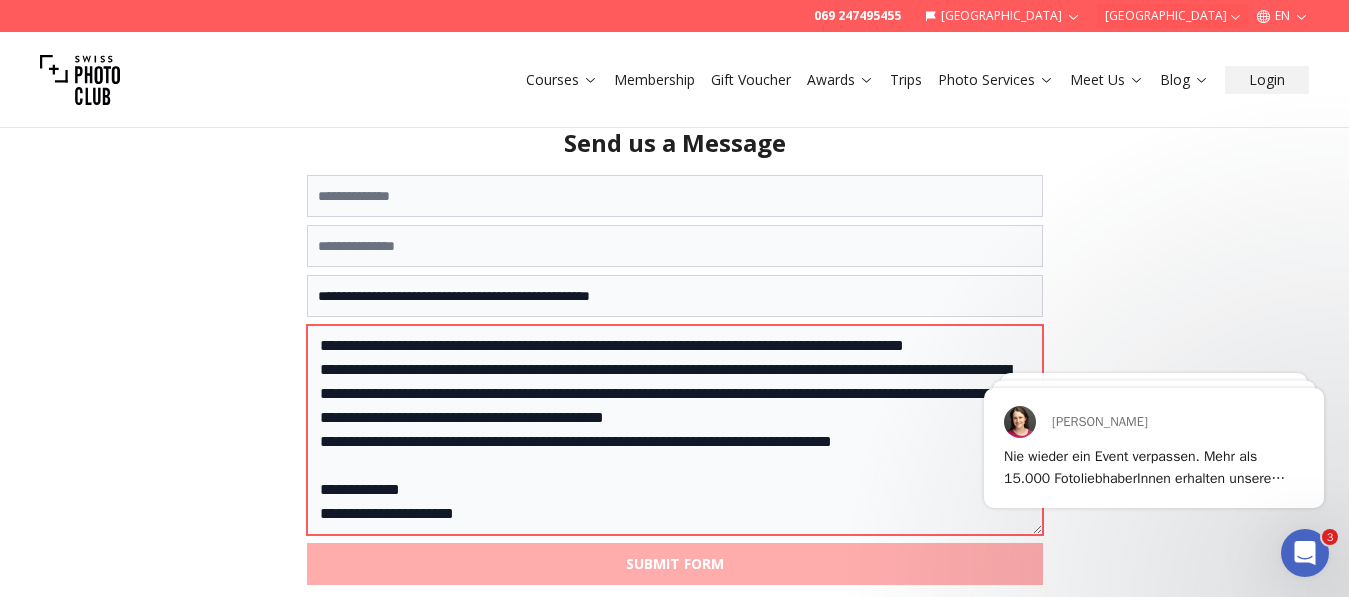 scroll, scrollTop: 135, scrollLeft: 0, axis: vertical 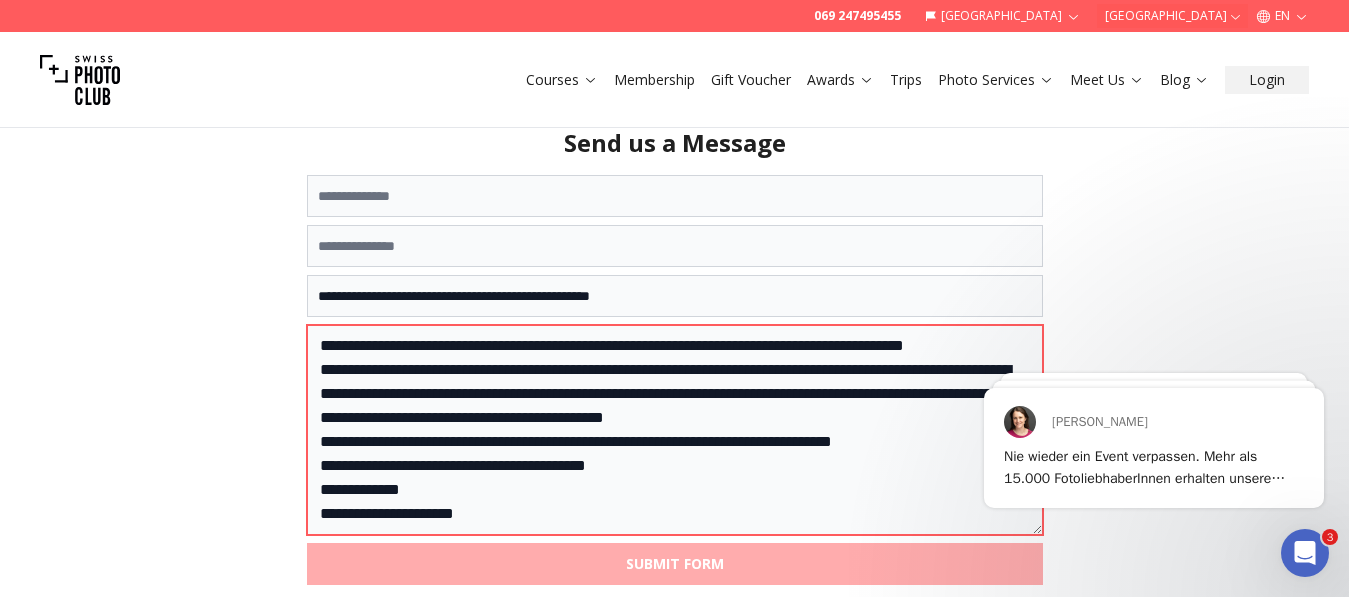 paste on "**********" 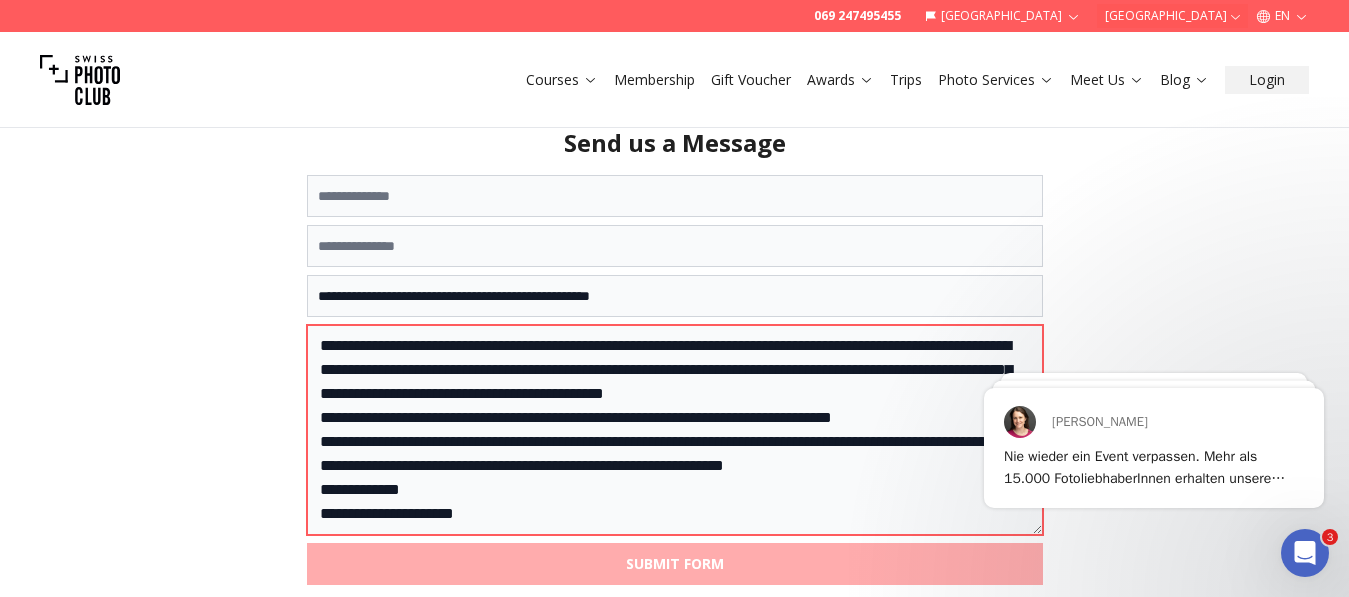 click on "**********" at bounding box center [675, 430] 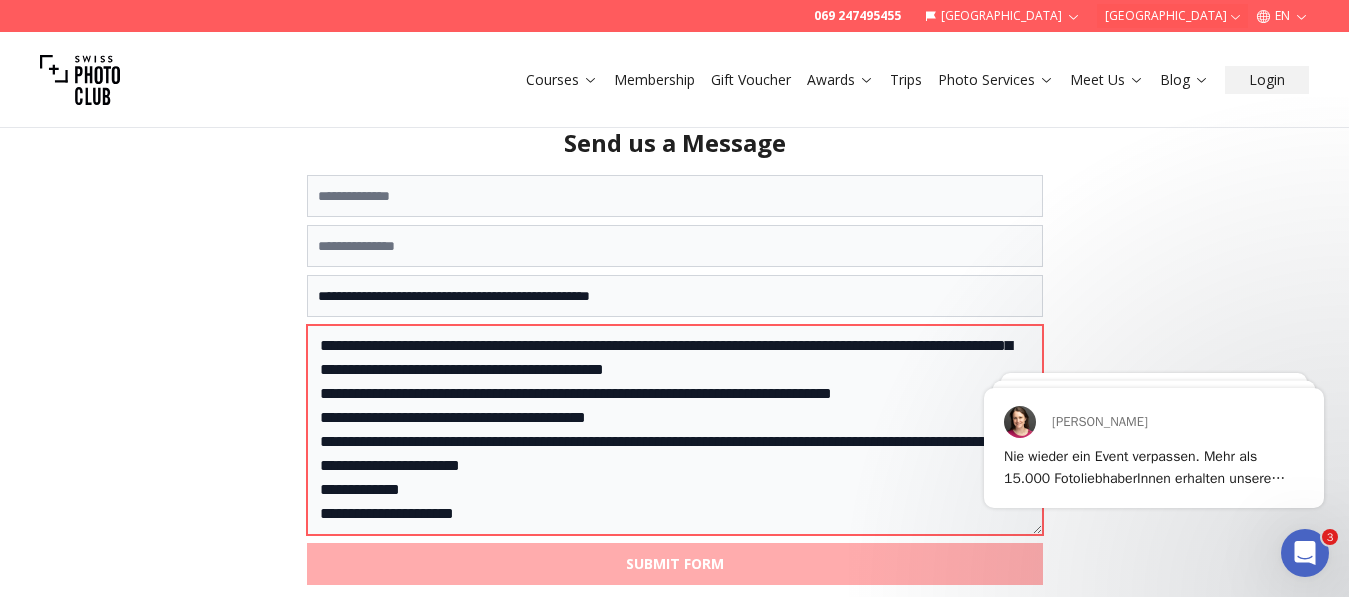 scroll, scrollTop: 192, scrollLeft: 0, axis: vertical 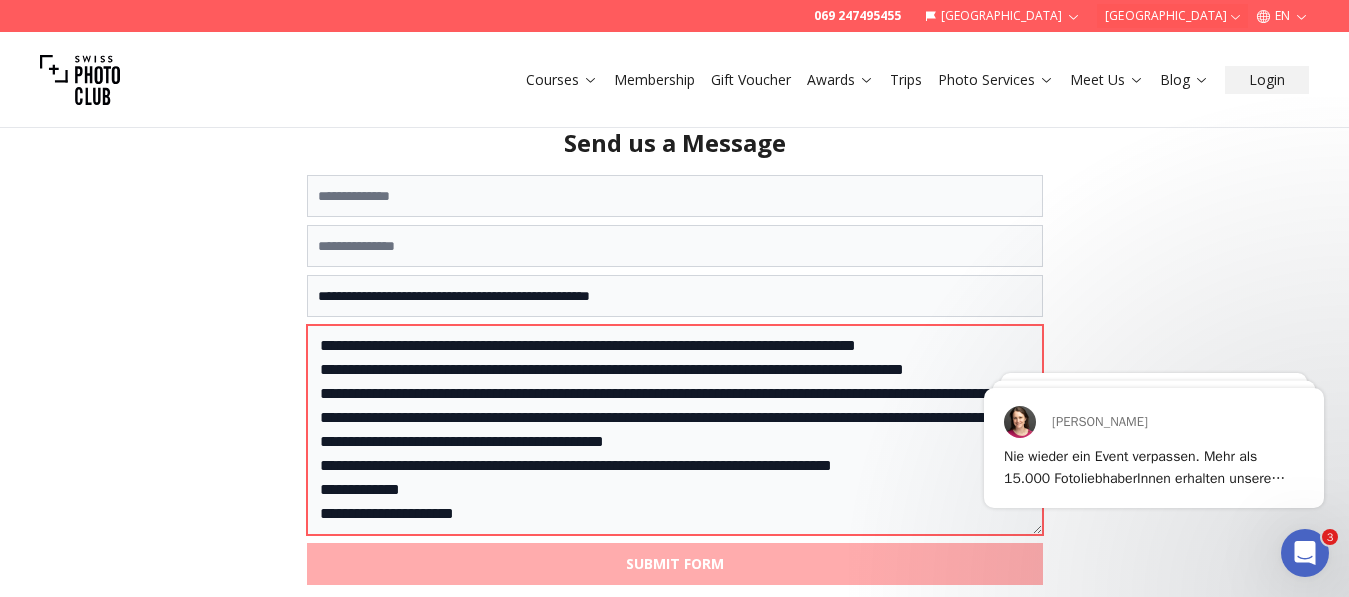 type on "**********" 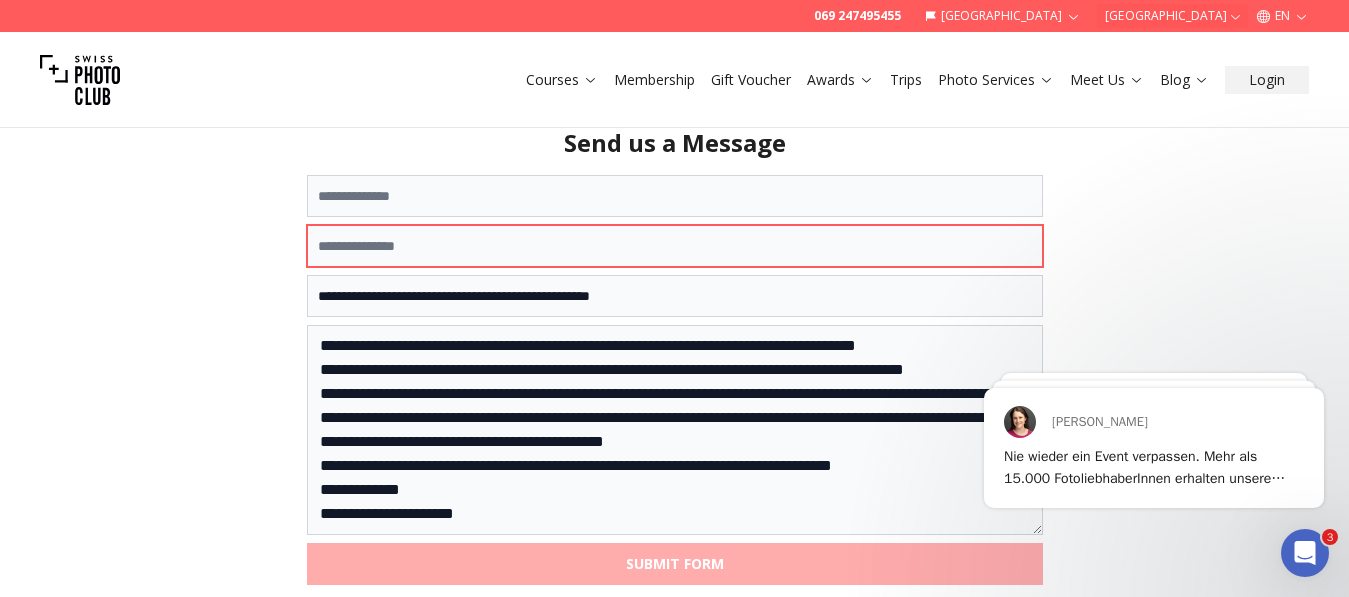 click at bounding box center [675, 246] 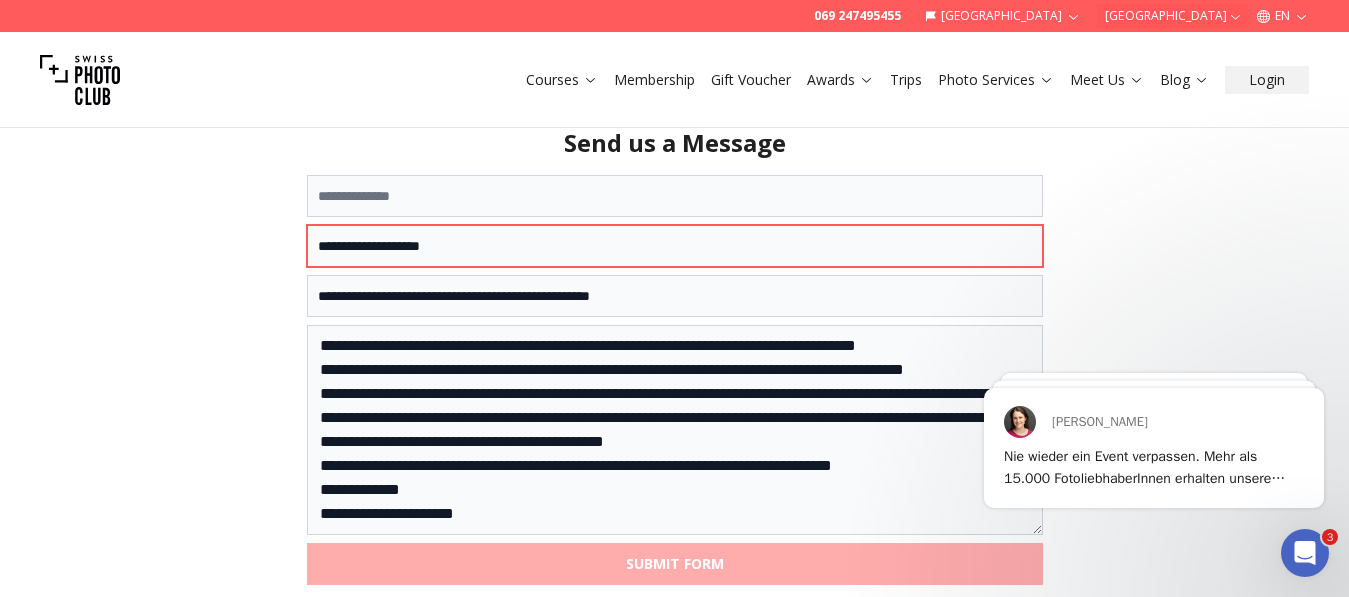type on "**********" 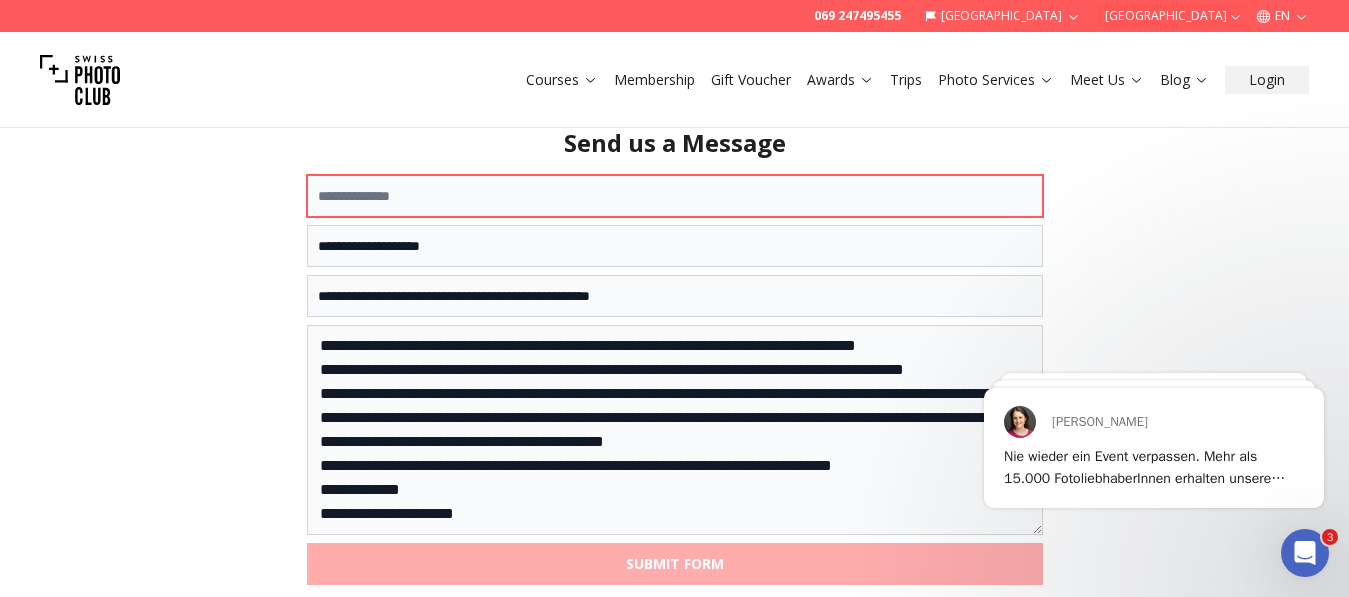 click at bounding box center (675, 196) 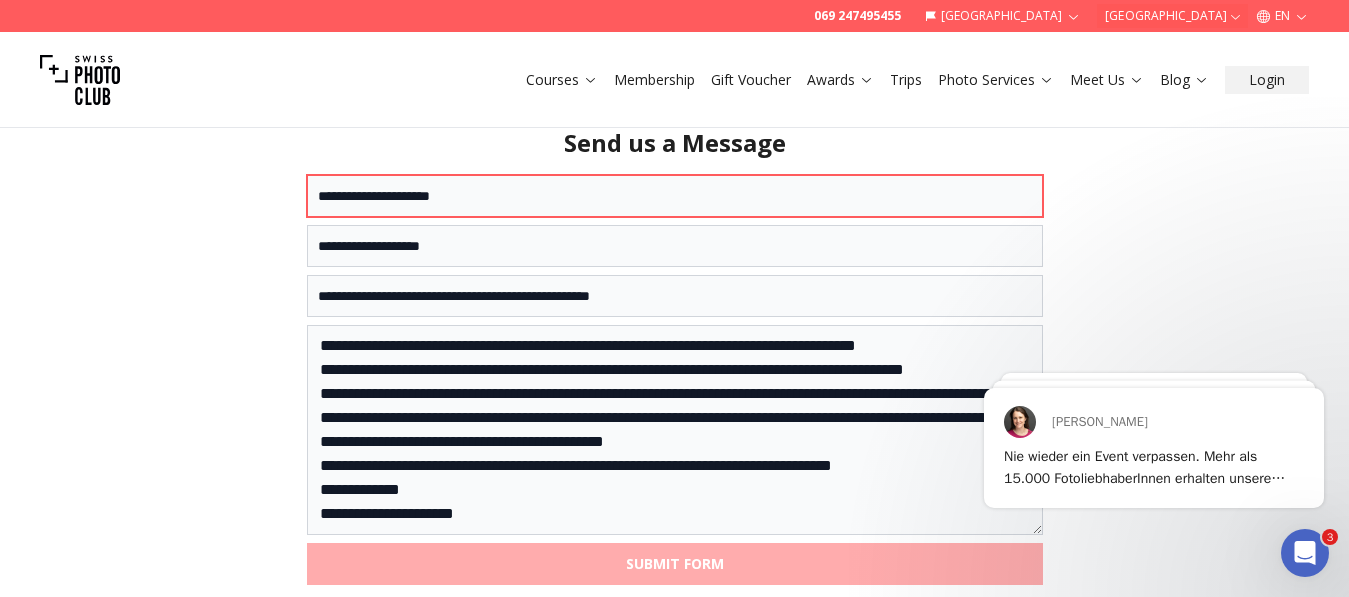 type on "**********" 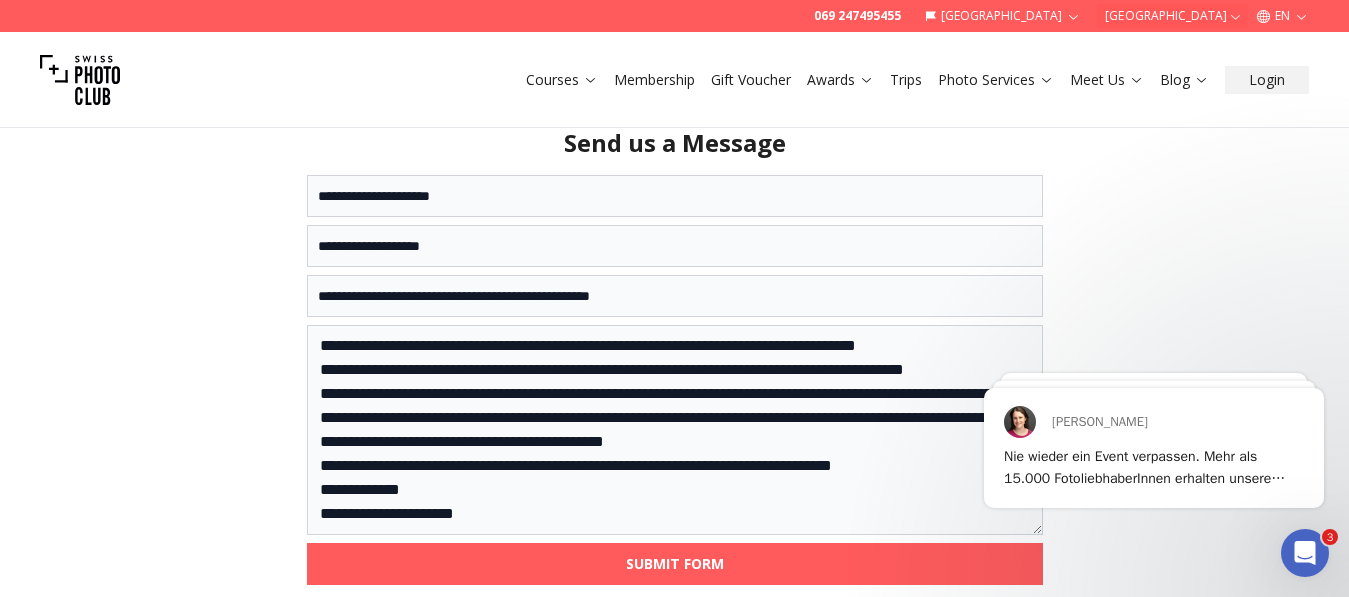 click on "**********" at bounding box center (674, 942) 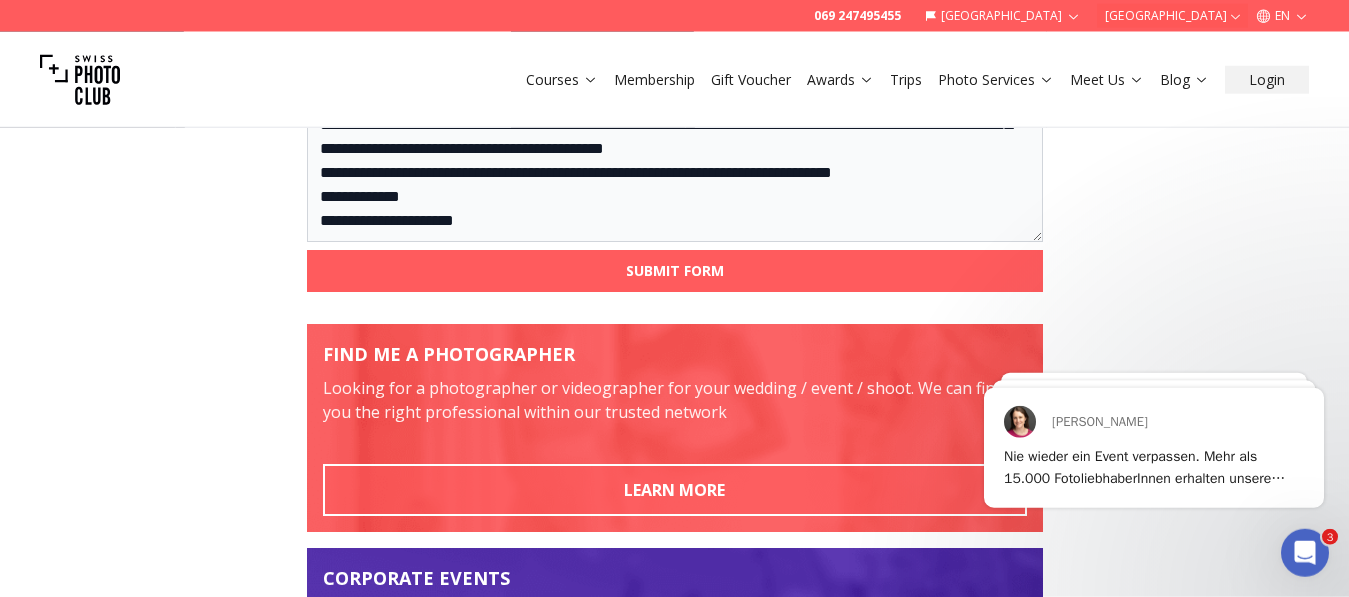 scroll, scrollTop: 706, scrollLeft: 0, axis: vertical 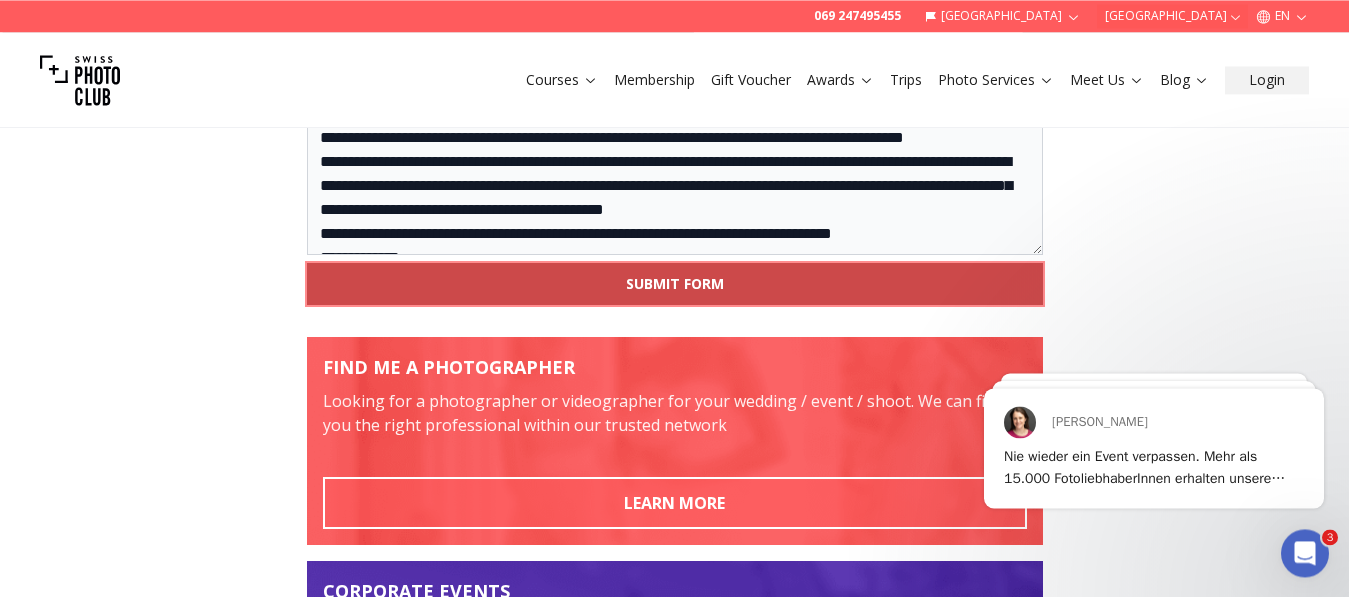 click on "SUBMIT FORM" at bounding box center [675, 284] 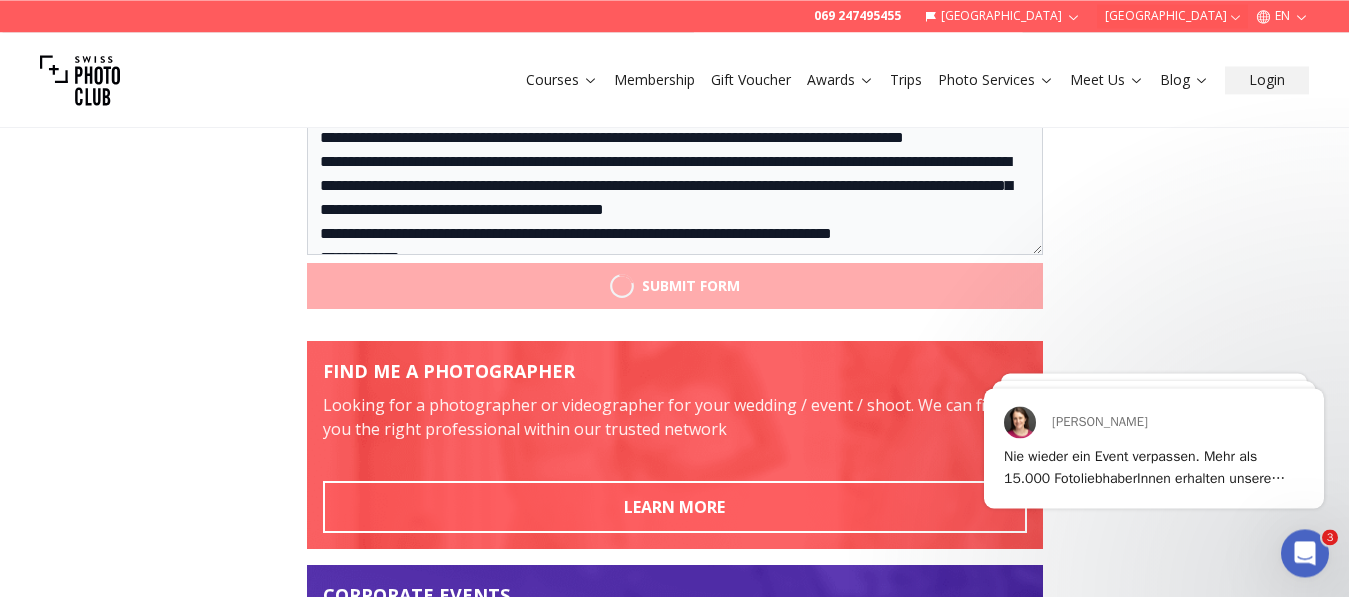 scroll, scrollTop: 766, scrollLeft: 0, axis: vertical 